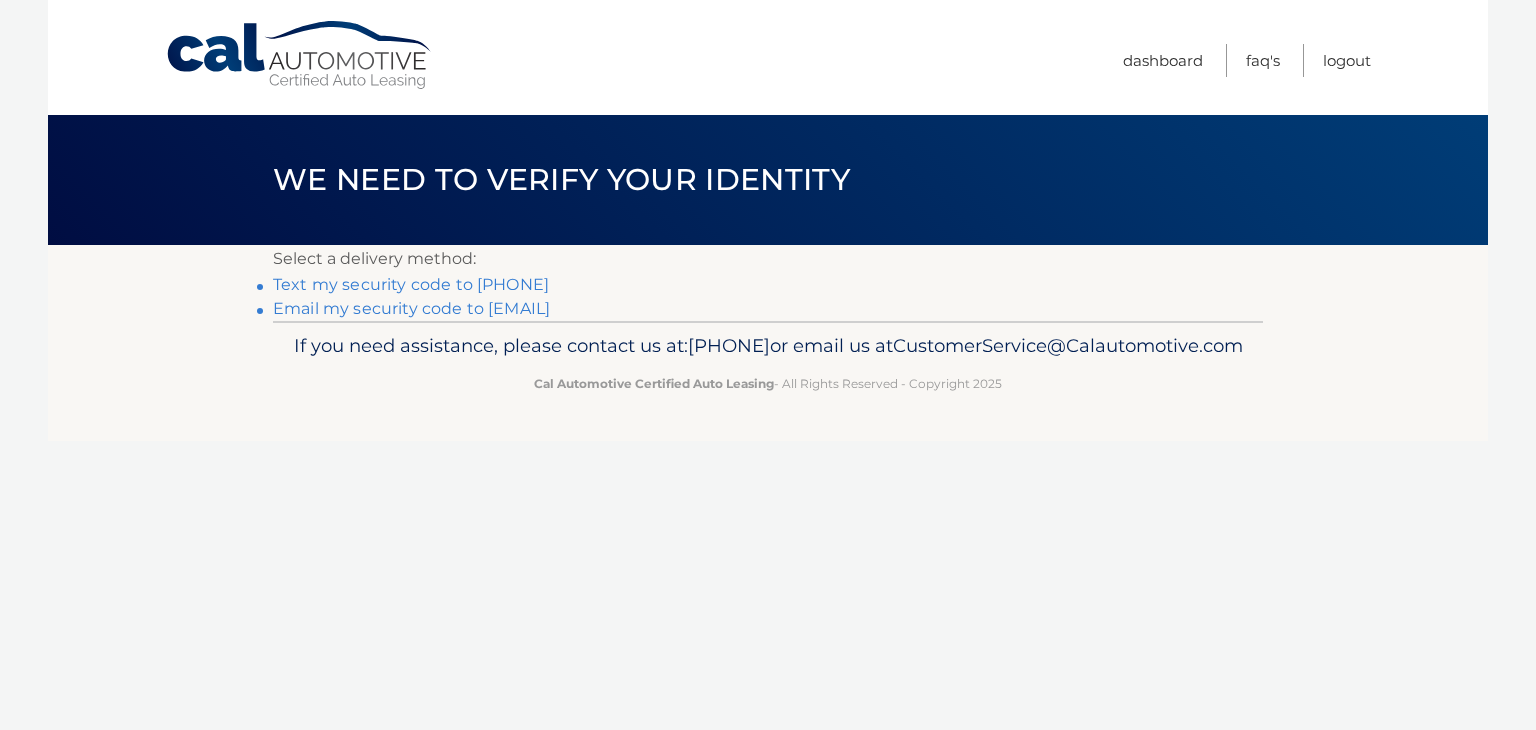 scroll, scrollTop: 0, scrollLeft: 0, axis: both 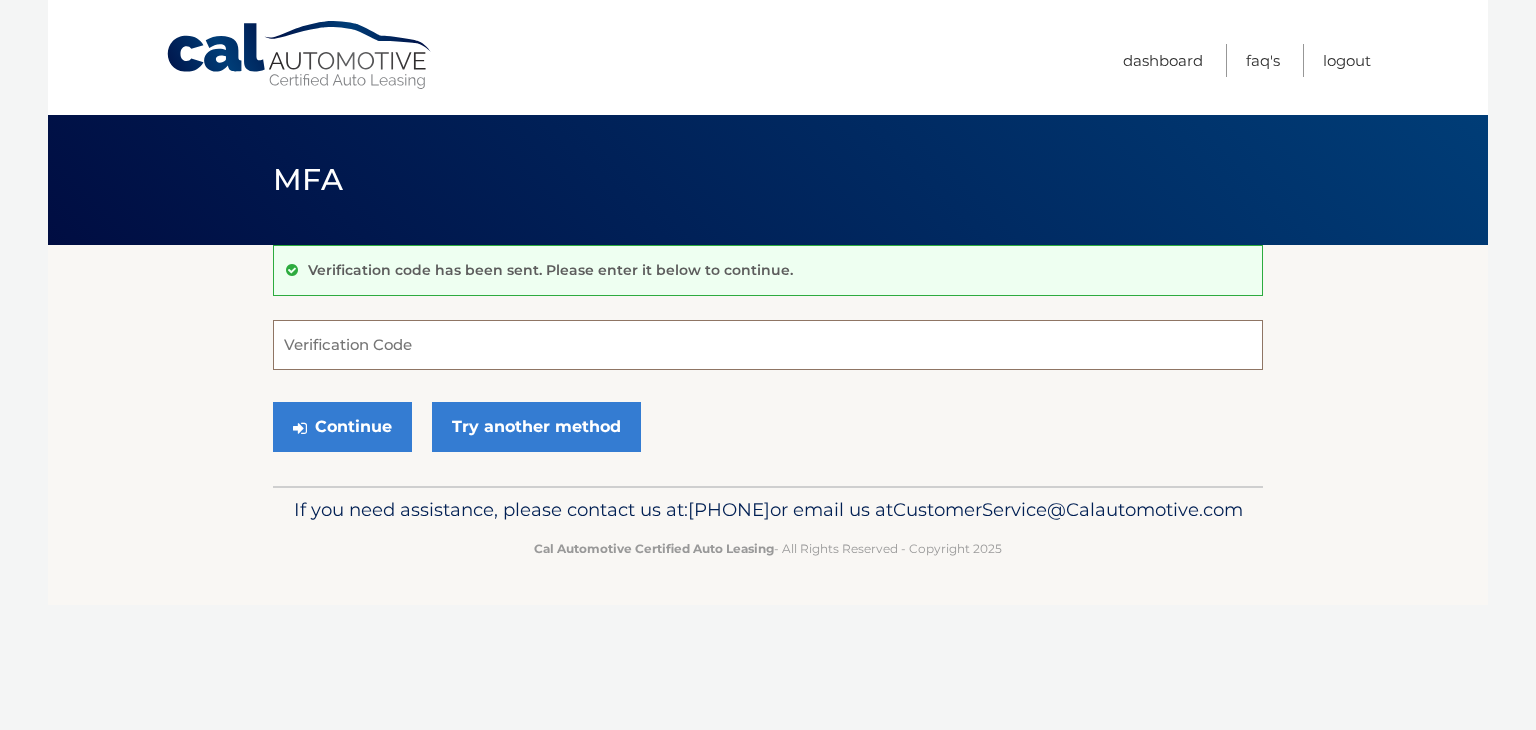 click on "Verification Code" at bounding box center (768, 345) 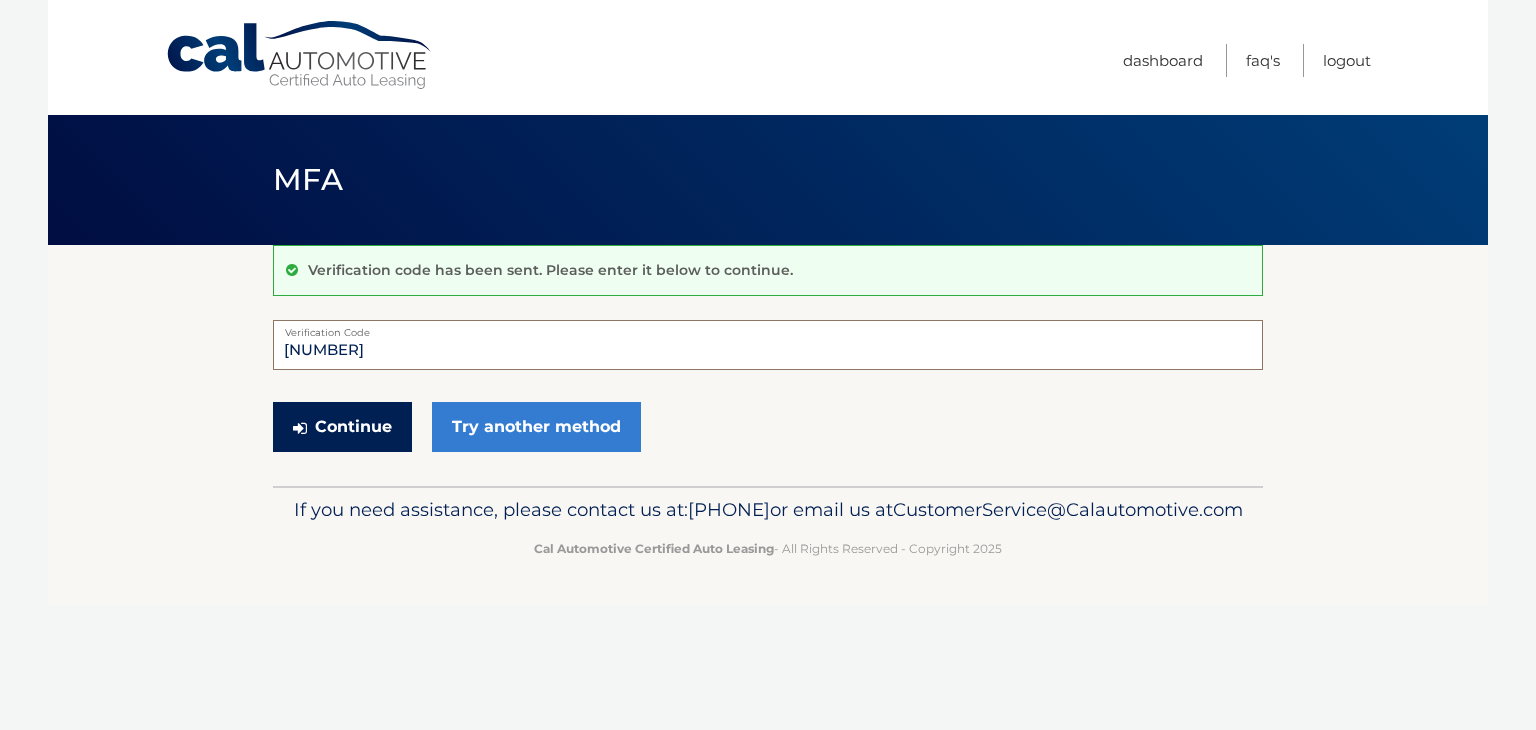 type on "442708" 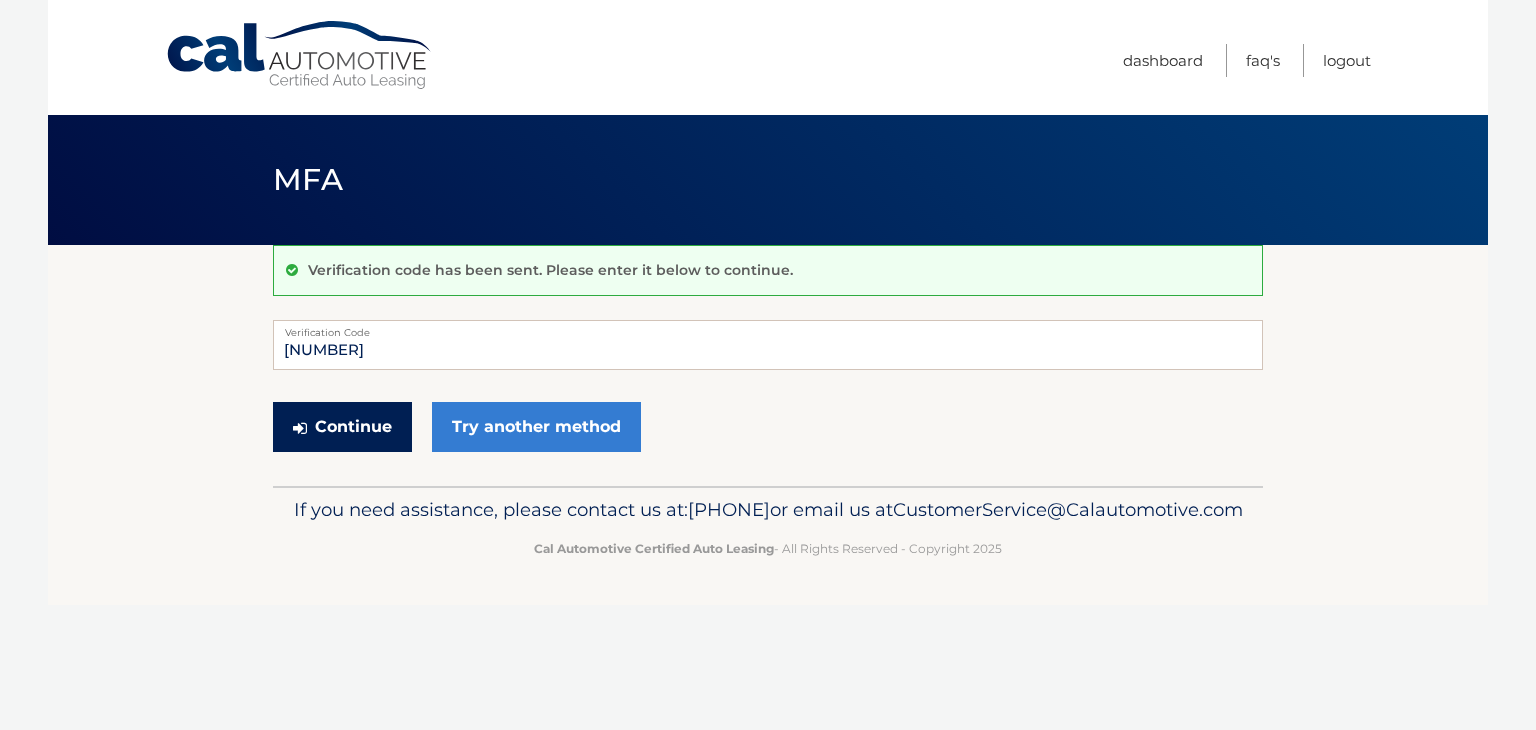 click on "Continue" at bounding box center (342, 427) 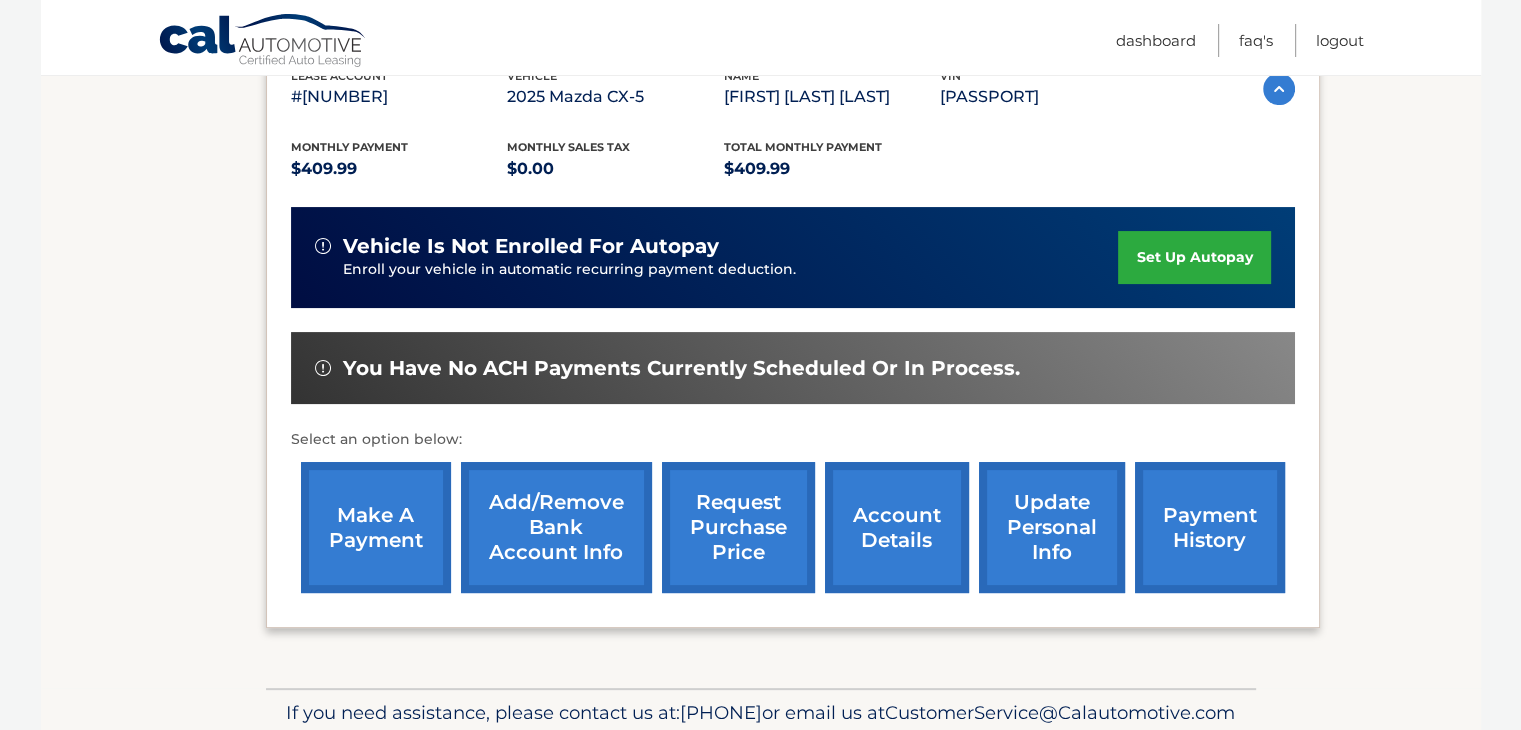 scroll, scrollTop: 400, scrollLeft: 0, axis: vertical 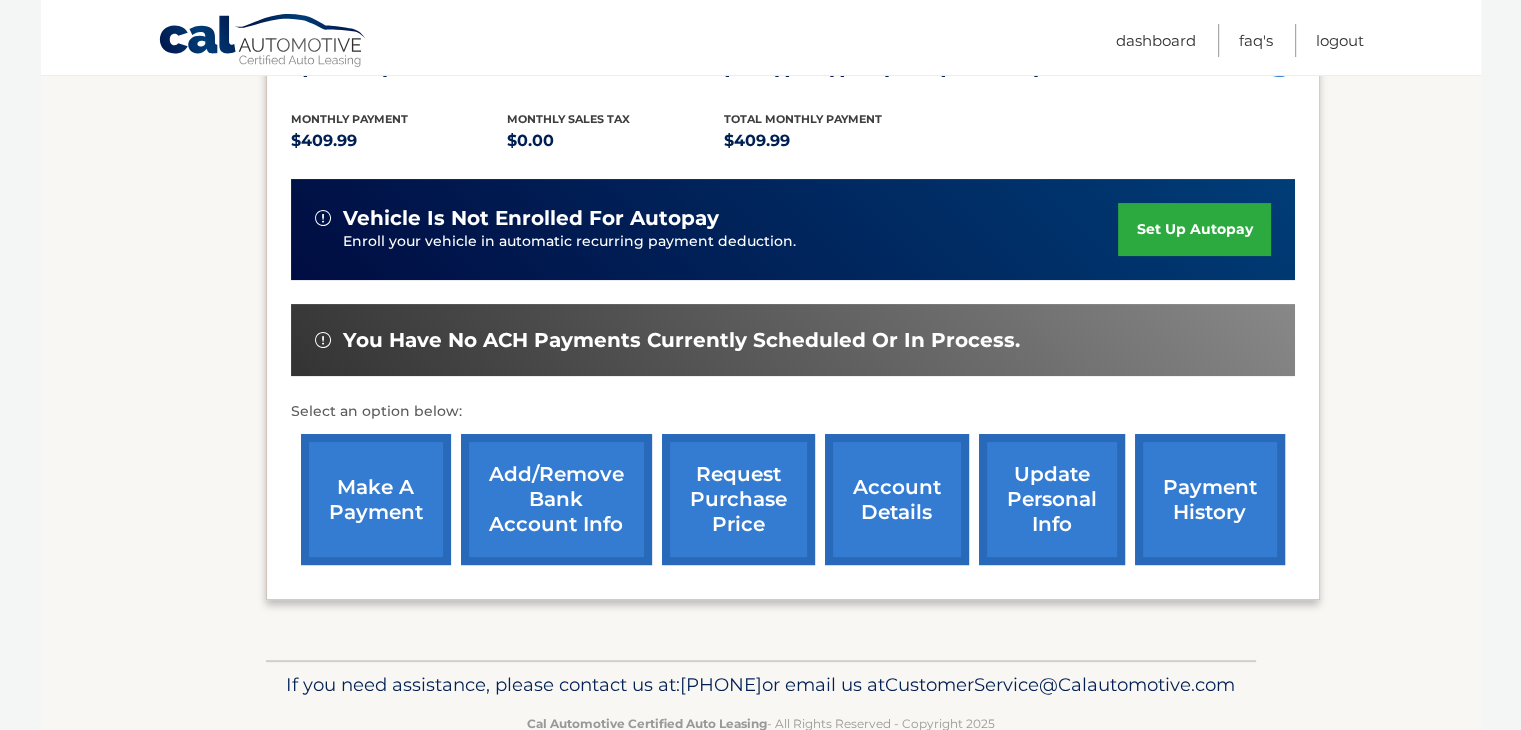 click on "make a payment" at bounding box center (376, 499) 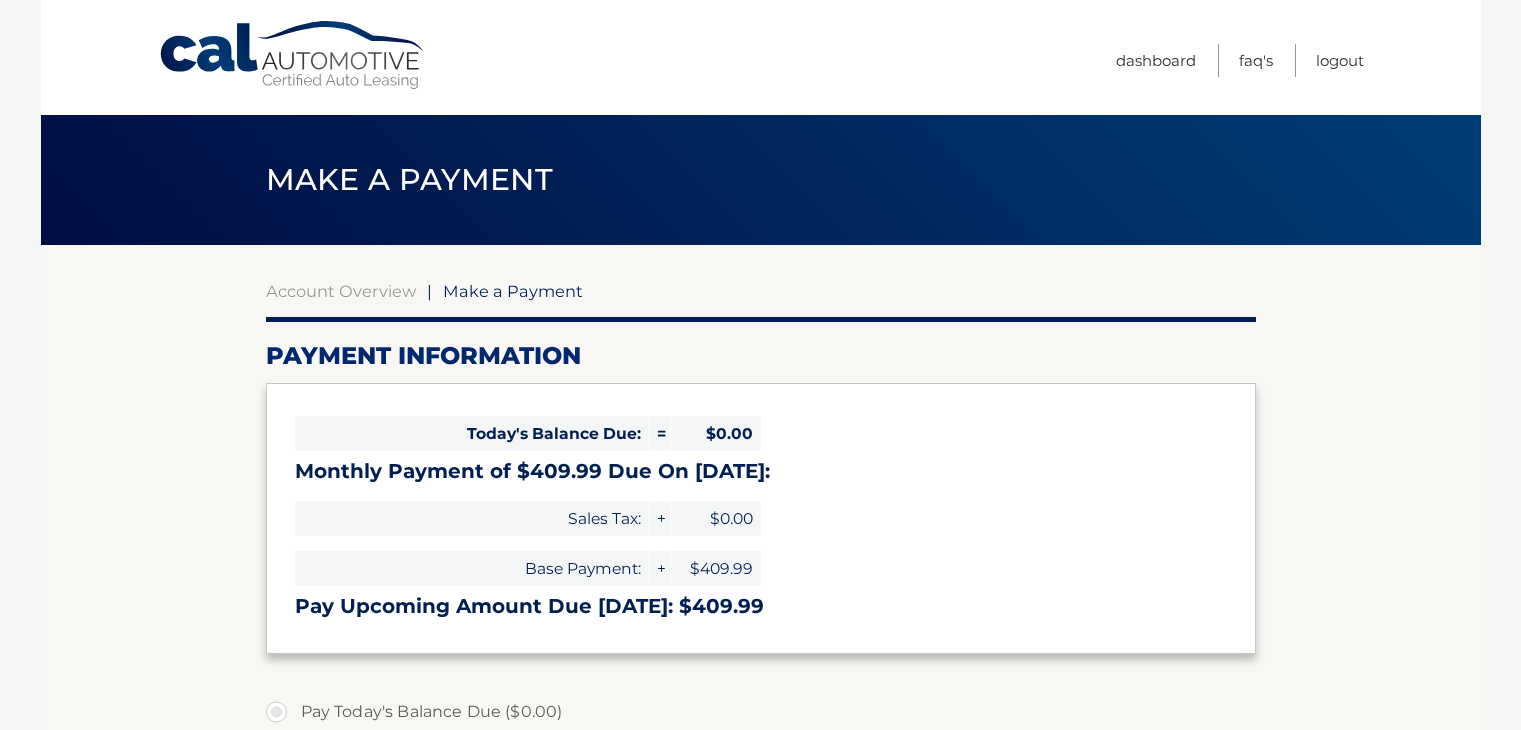 select on "MmUxZWFkZWUtYWUxMy00ZWUzLWIyZDUtMTIwOTZlZjc0NThm" 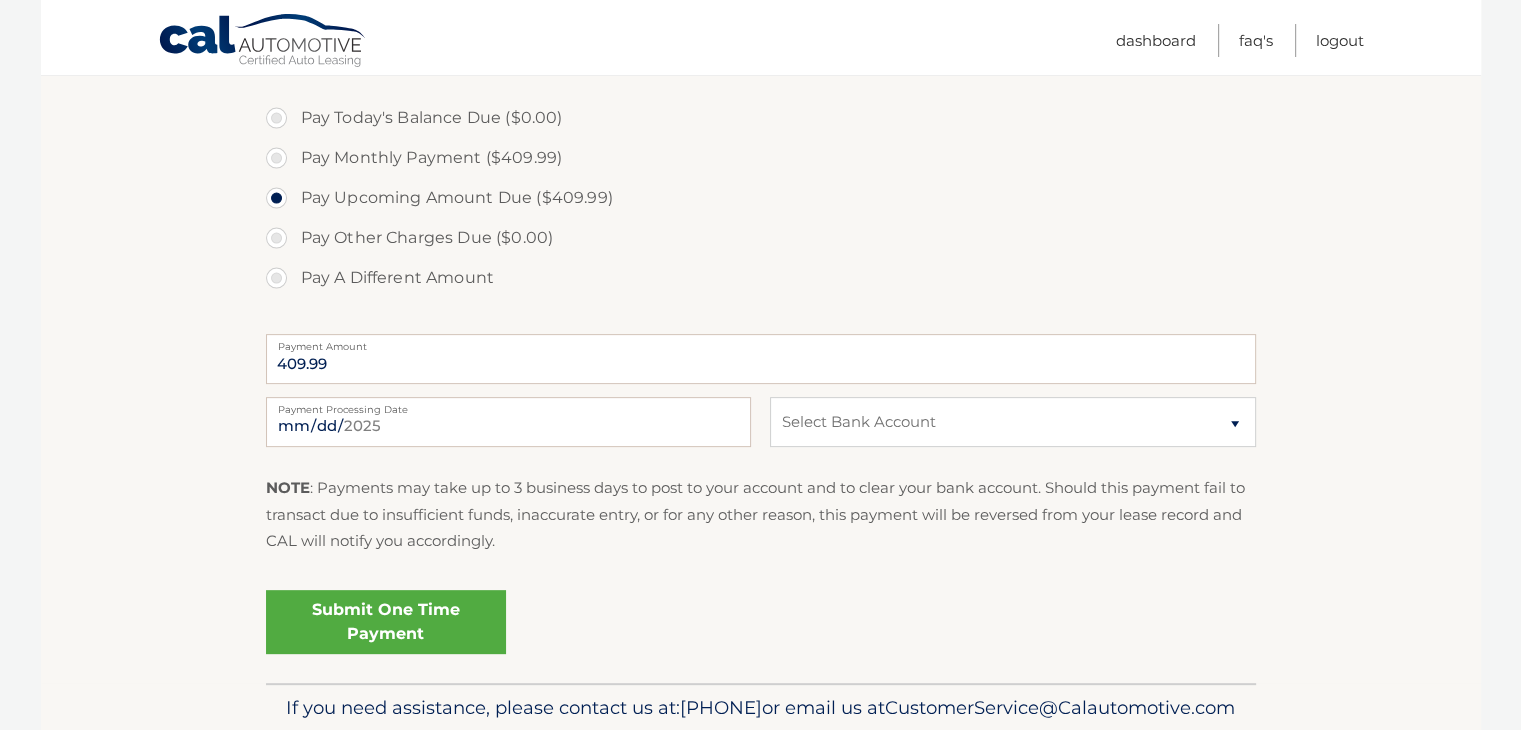 scroll, scrollTop: 600, scrollLeft: 0, axis: vertical 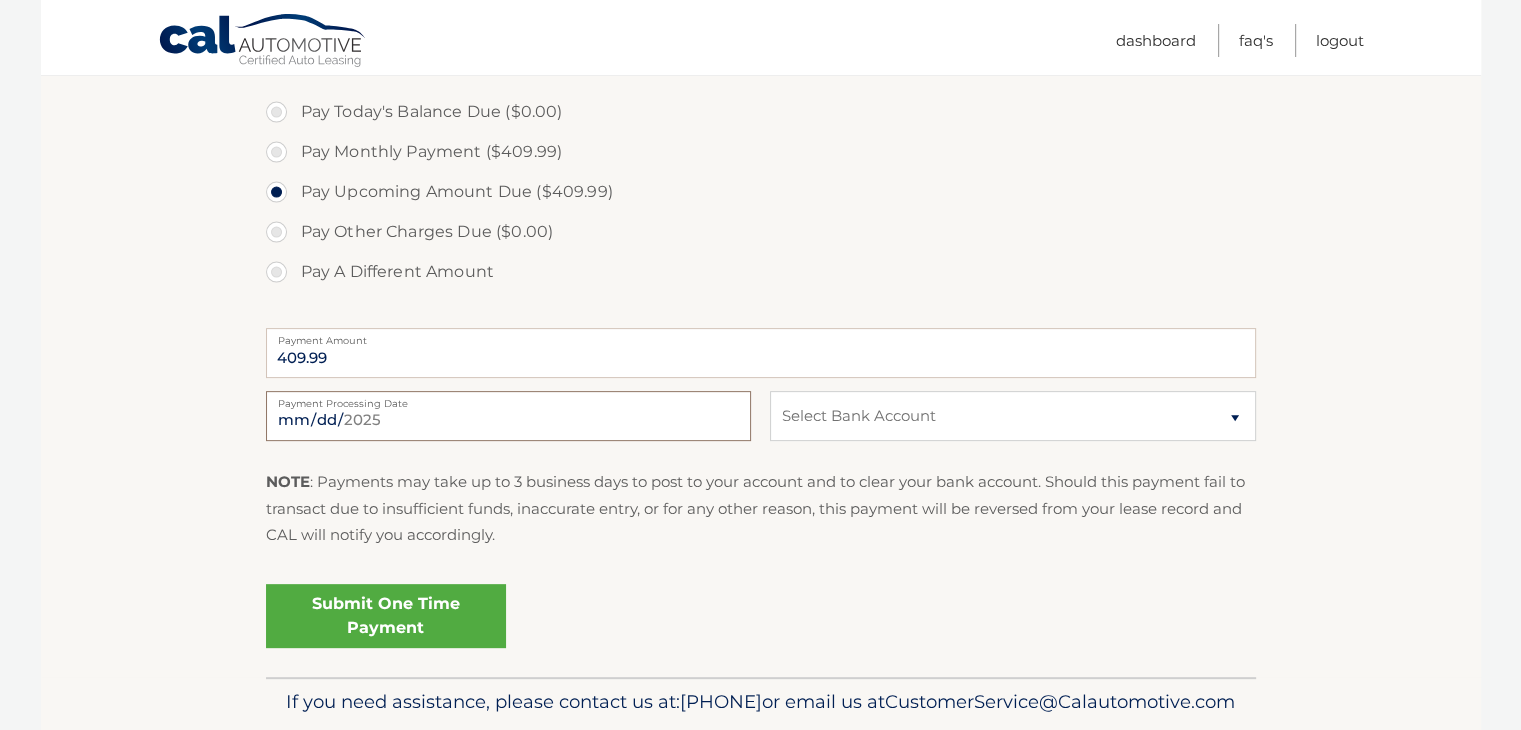 click on "2025-08-09" at bounding box center [508, 416] 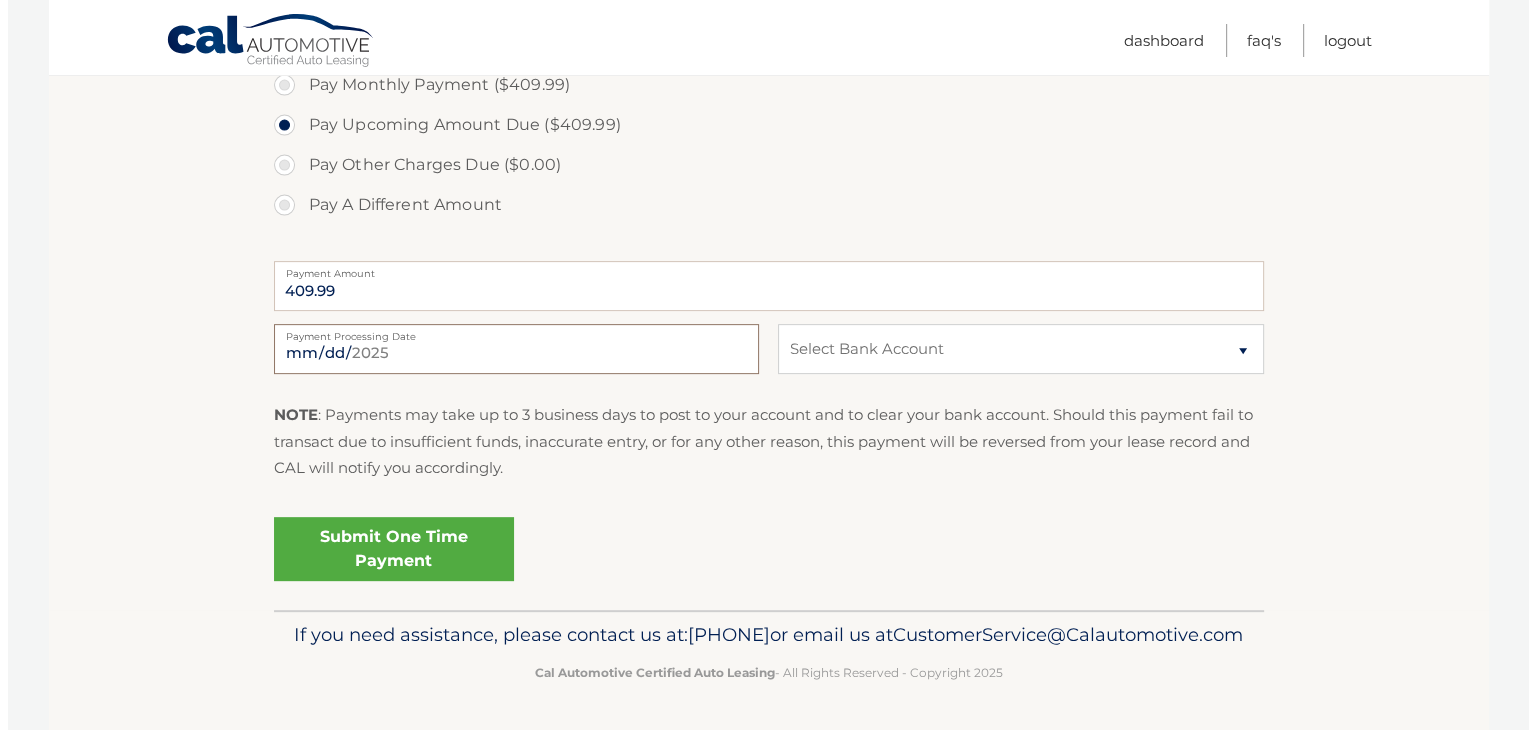 scroll, scrollTop: 698, scrollLeft: 0, axis: vertical 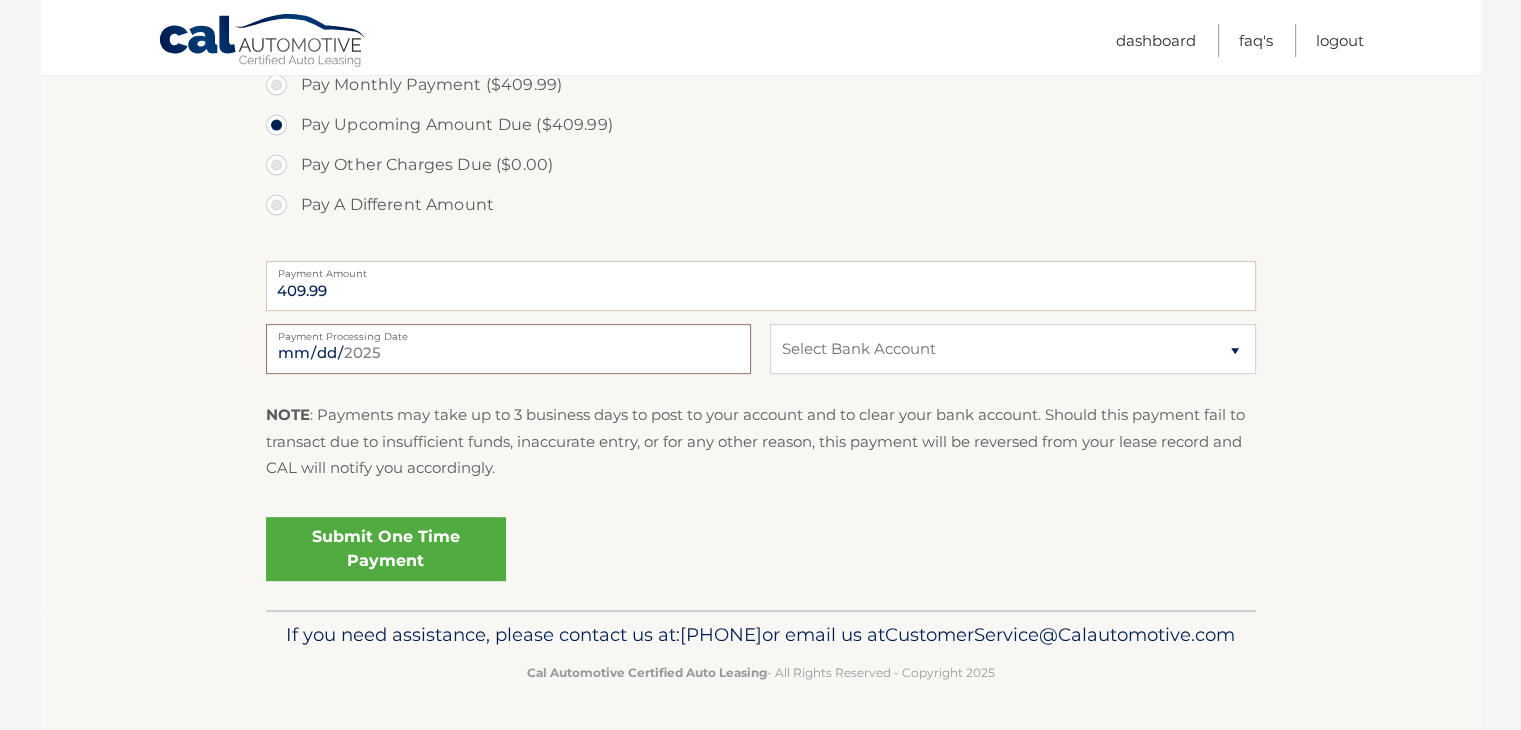 click on "2025-08-09" at bounding box center [508, 349] 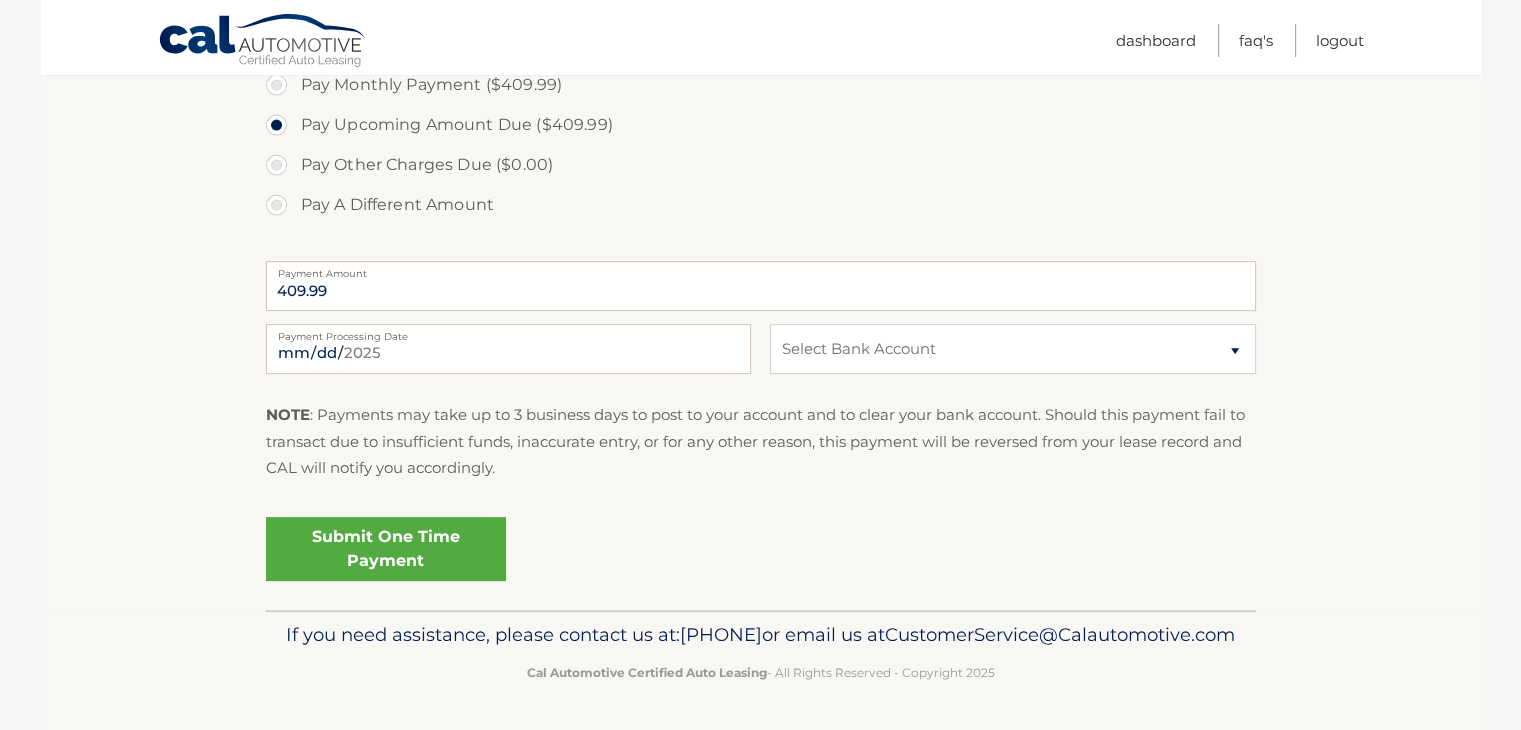 click on "Submit One Time Payment" at bounding box center (386, 549) 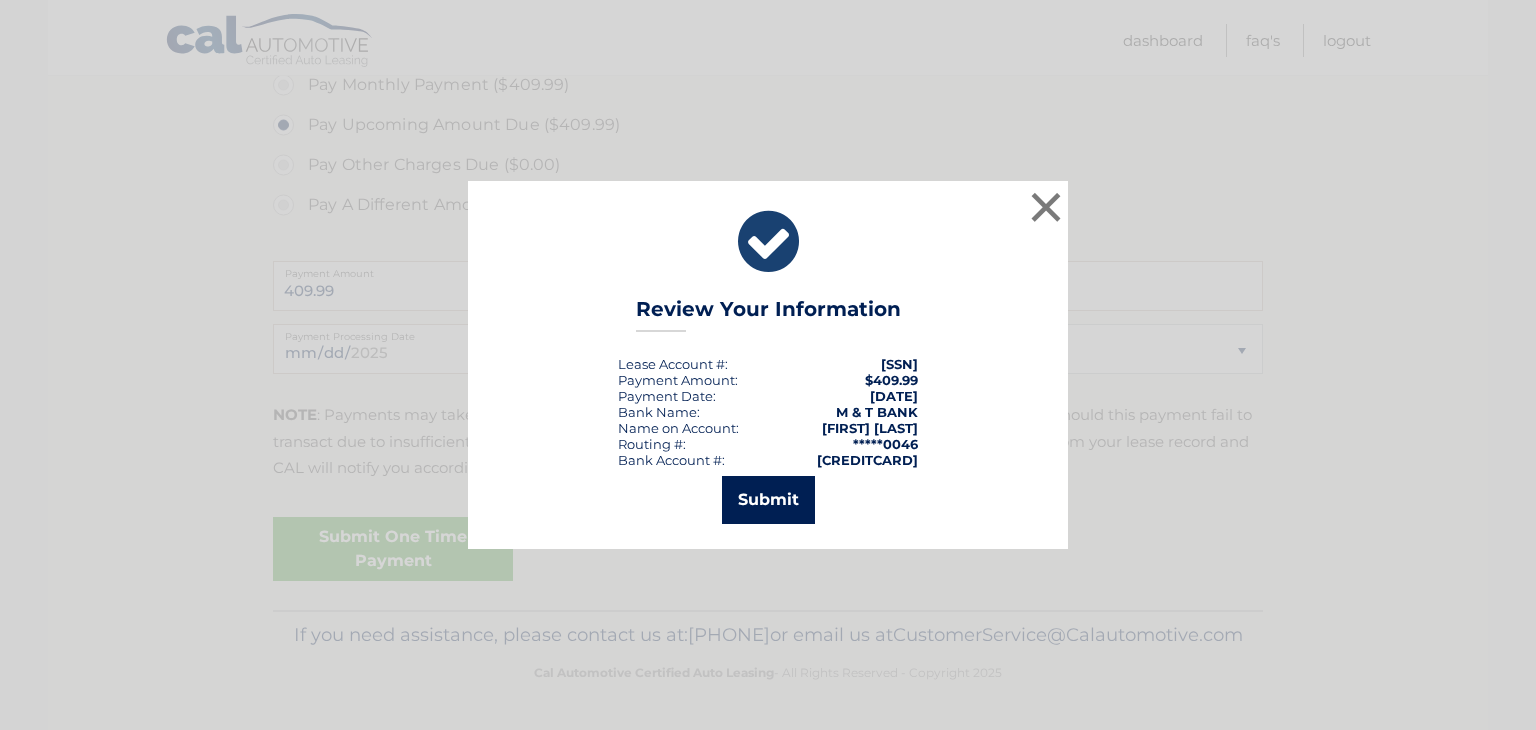 click on "Submit" at bounding box center [768, 500] 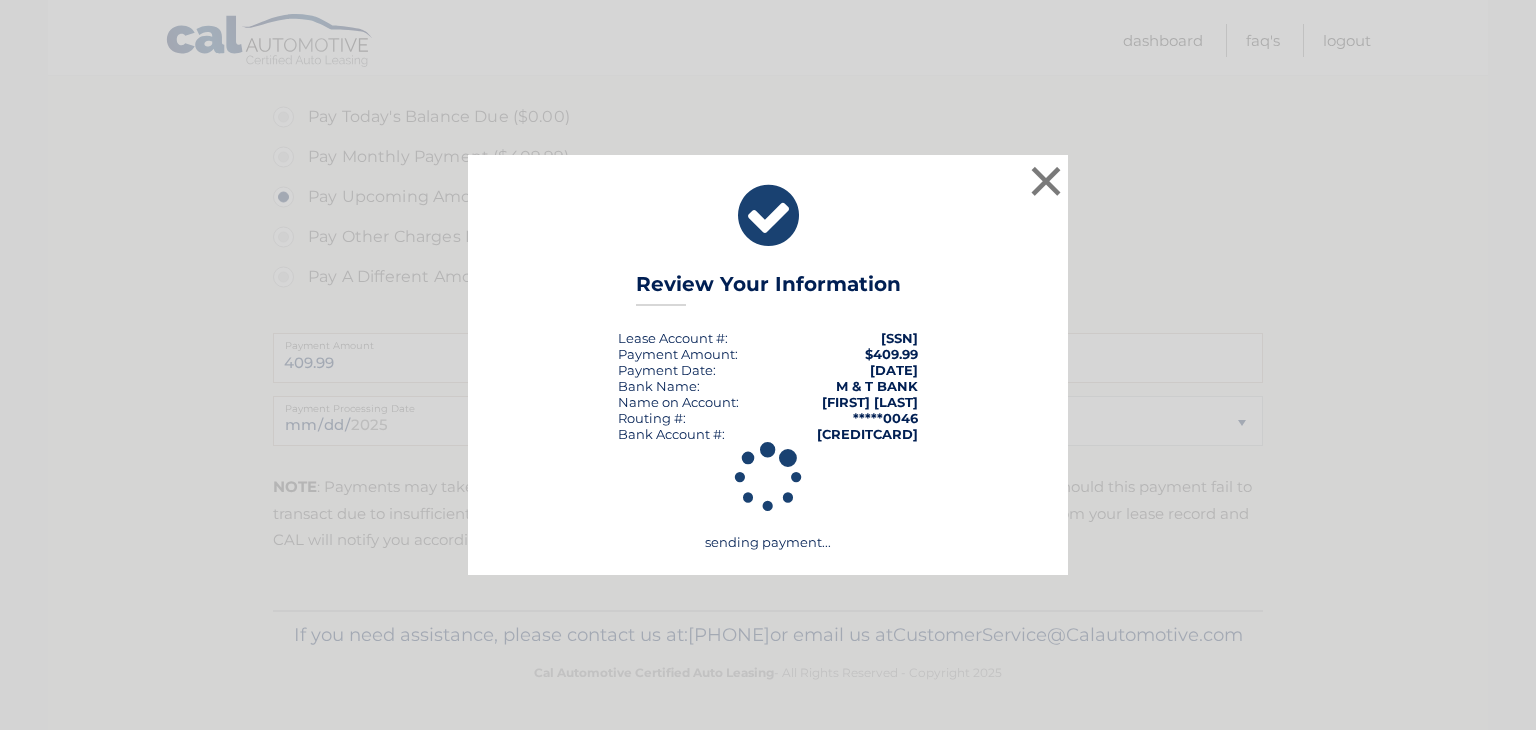 scroll, scrollTop: 626, scrollLeft: 0, axis: vertical 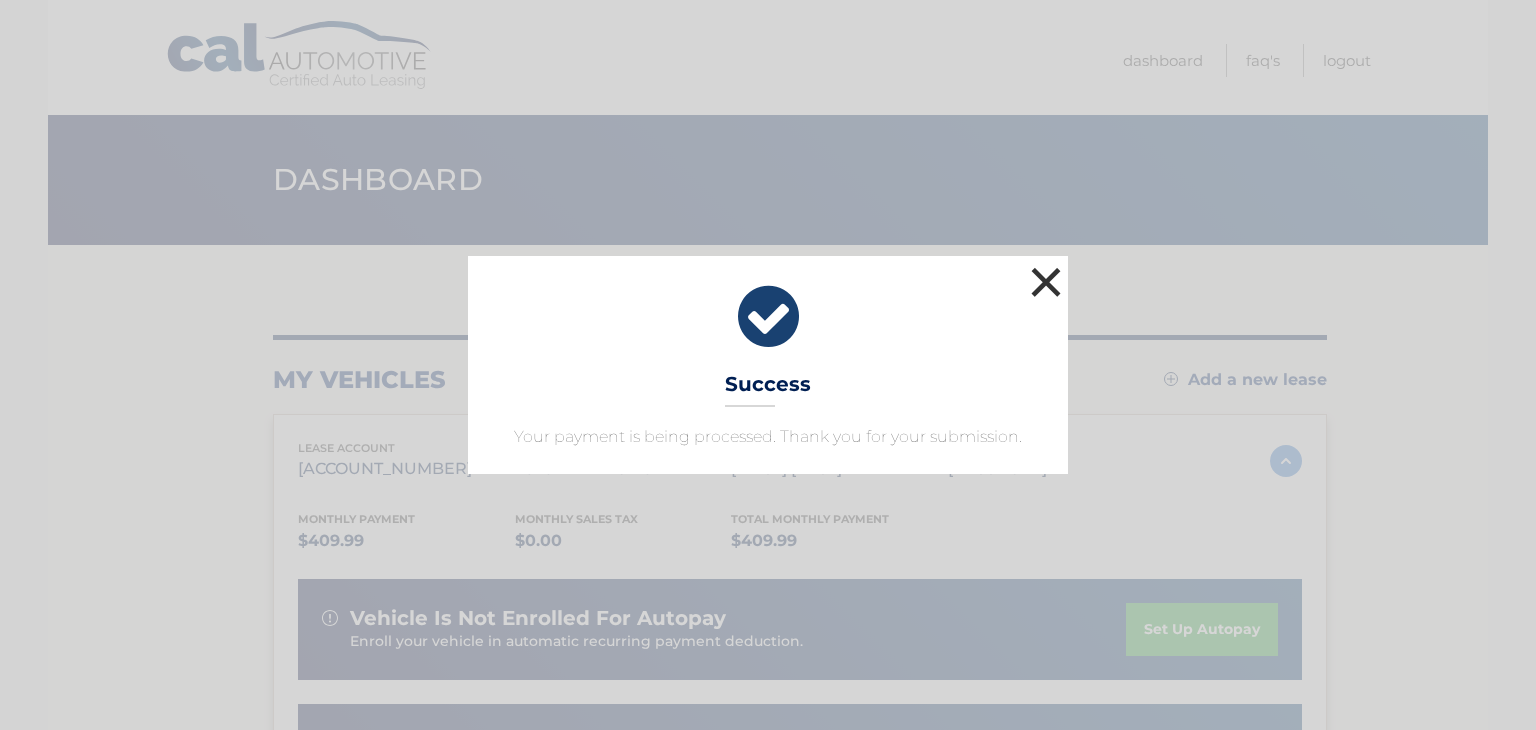 click on "×" at bounding box center (1046, 282) 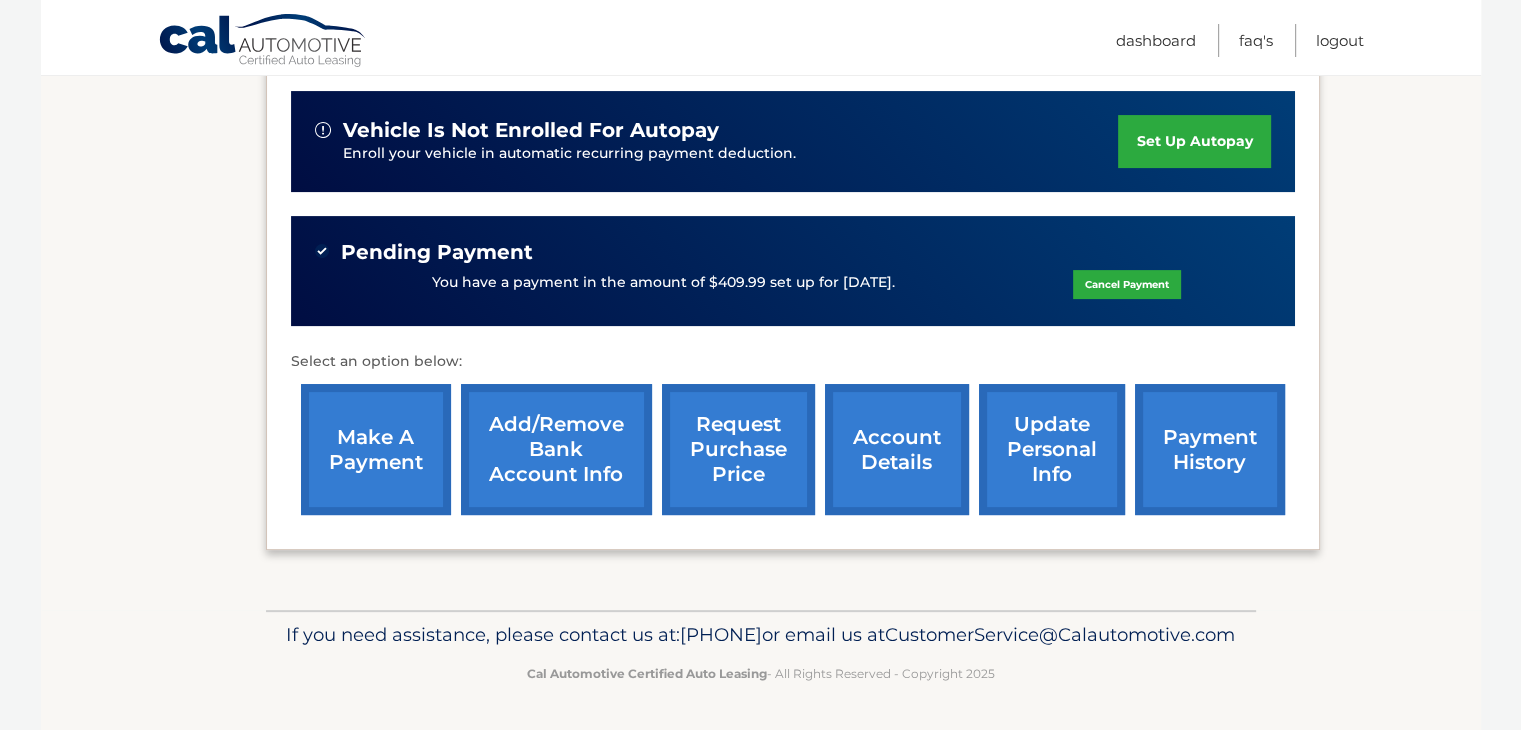 scroll, scrollTop: 545, scrollLeft: 0, axis: vertical 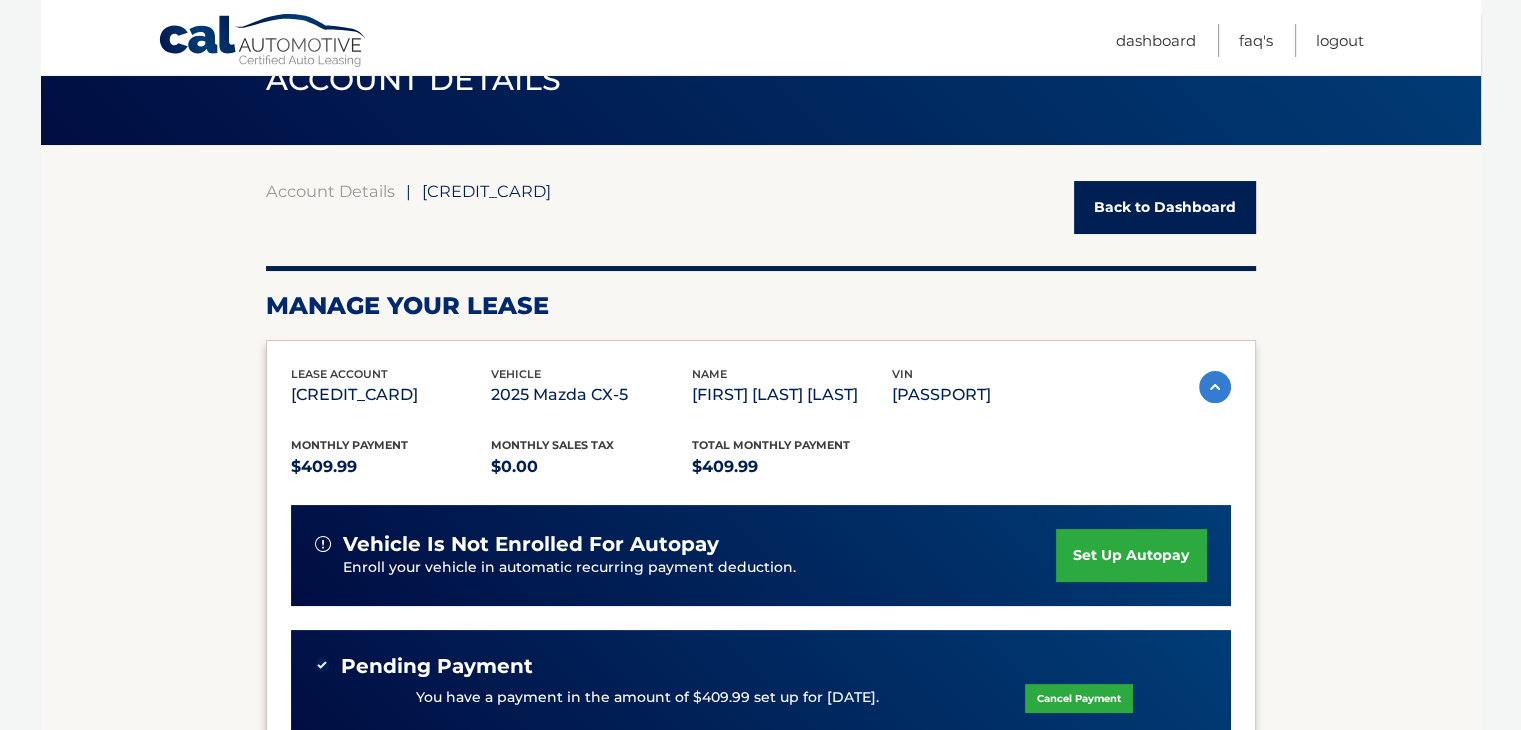 click on "Back to Dashboard" at bounding box center (1165, 207) 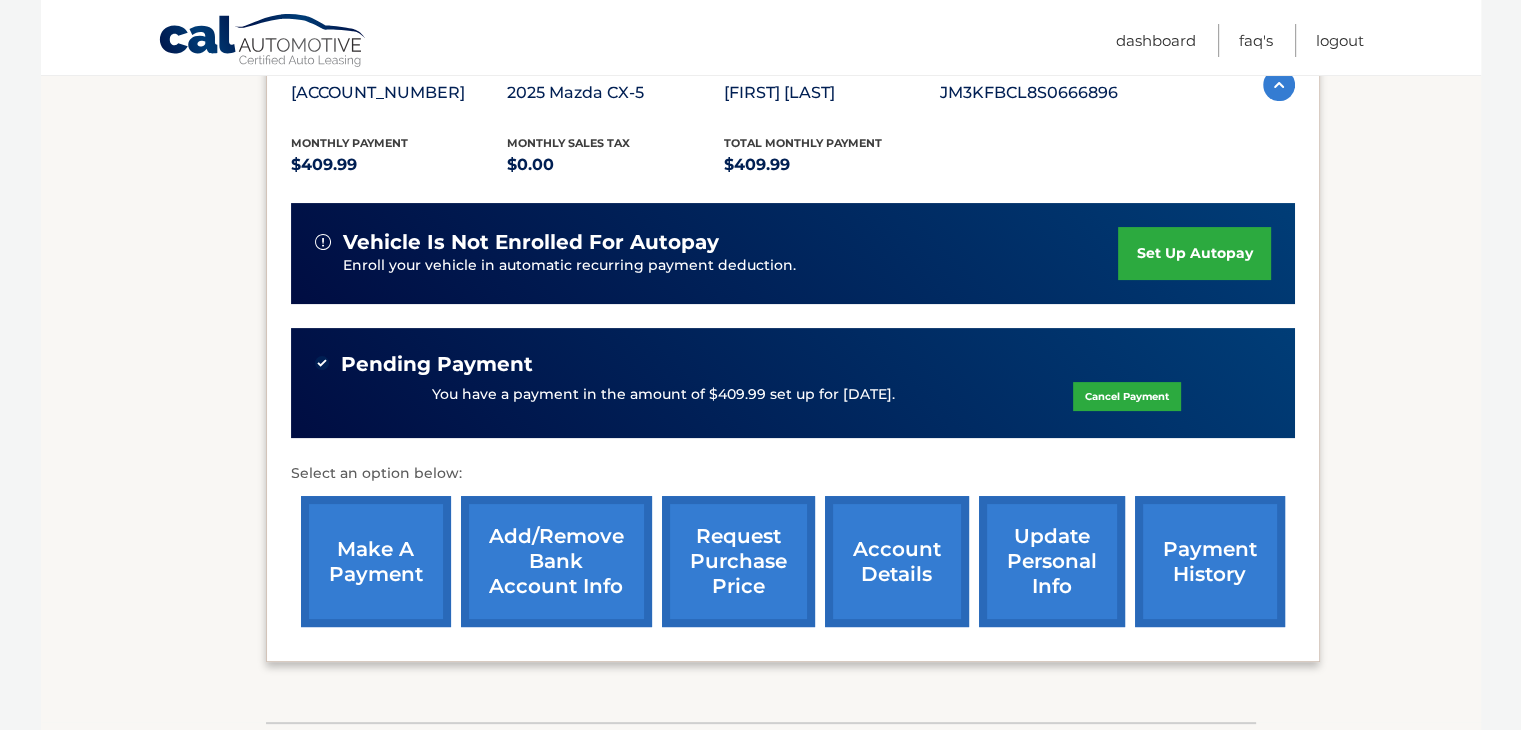 scroll, scrollTop: 400, scrollLeft: 0, axis: vertical 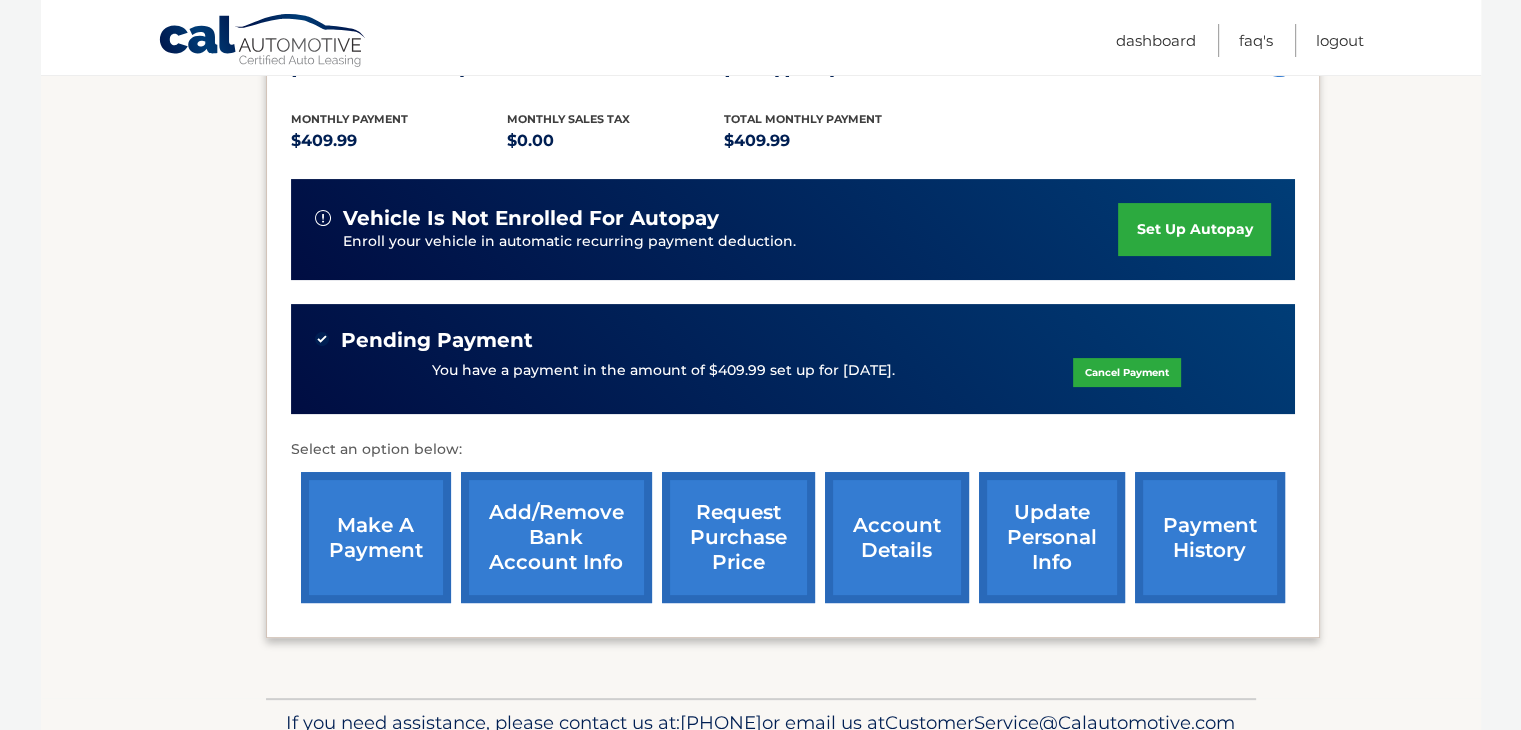 click on "payment history" at bounding box center [1210, 537] 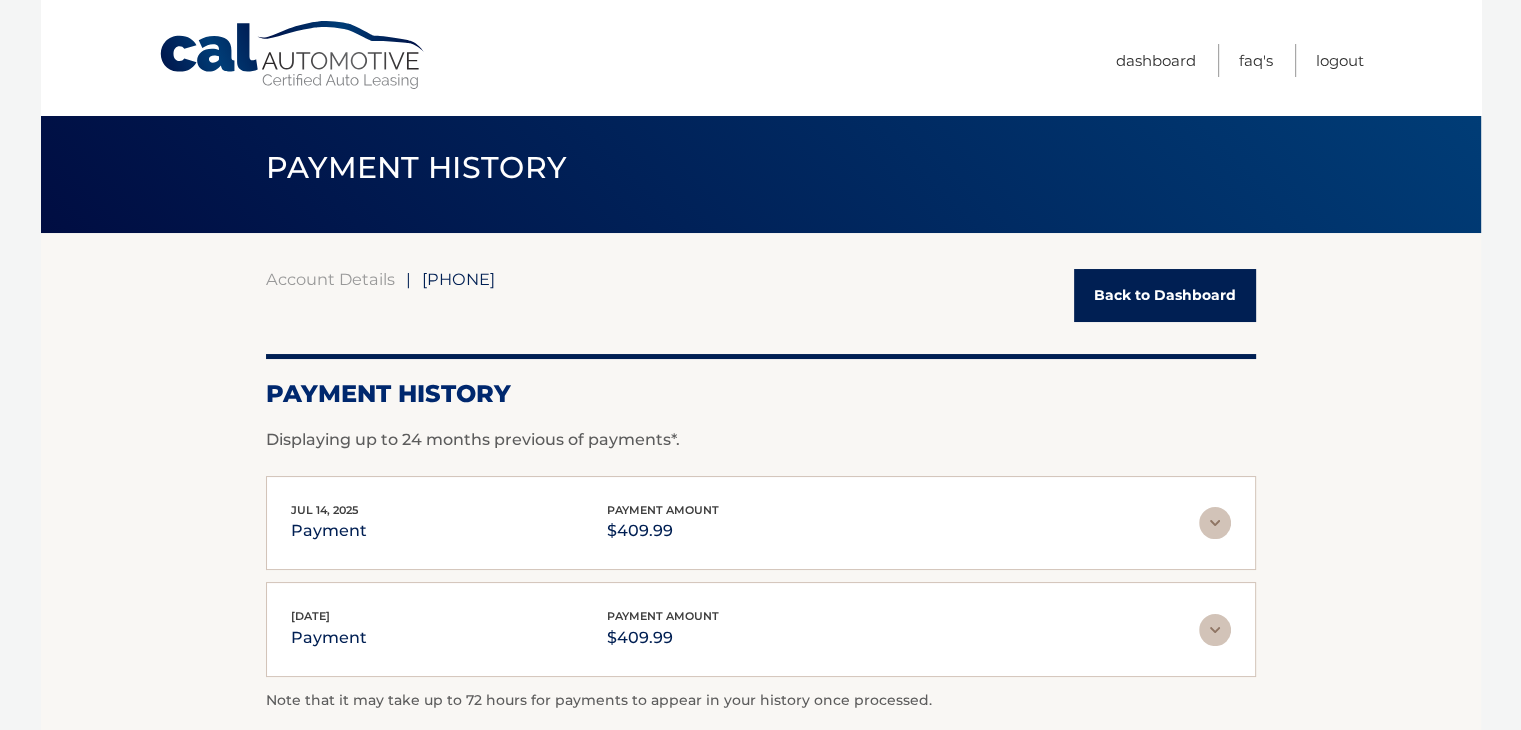 scroll, scrollTop: 0, scrollLeft: 0, axis: both 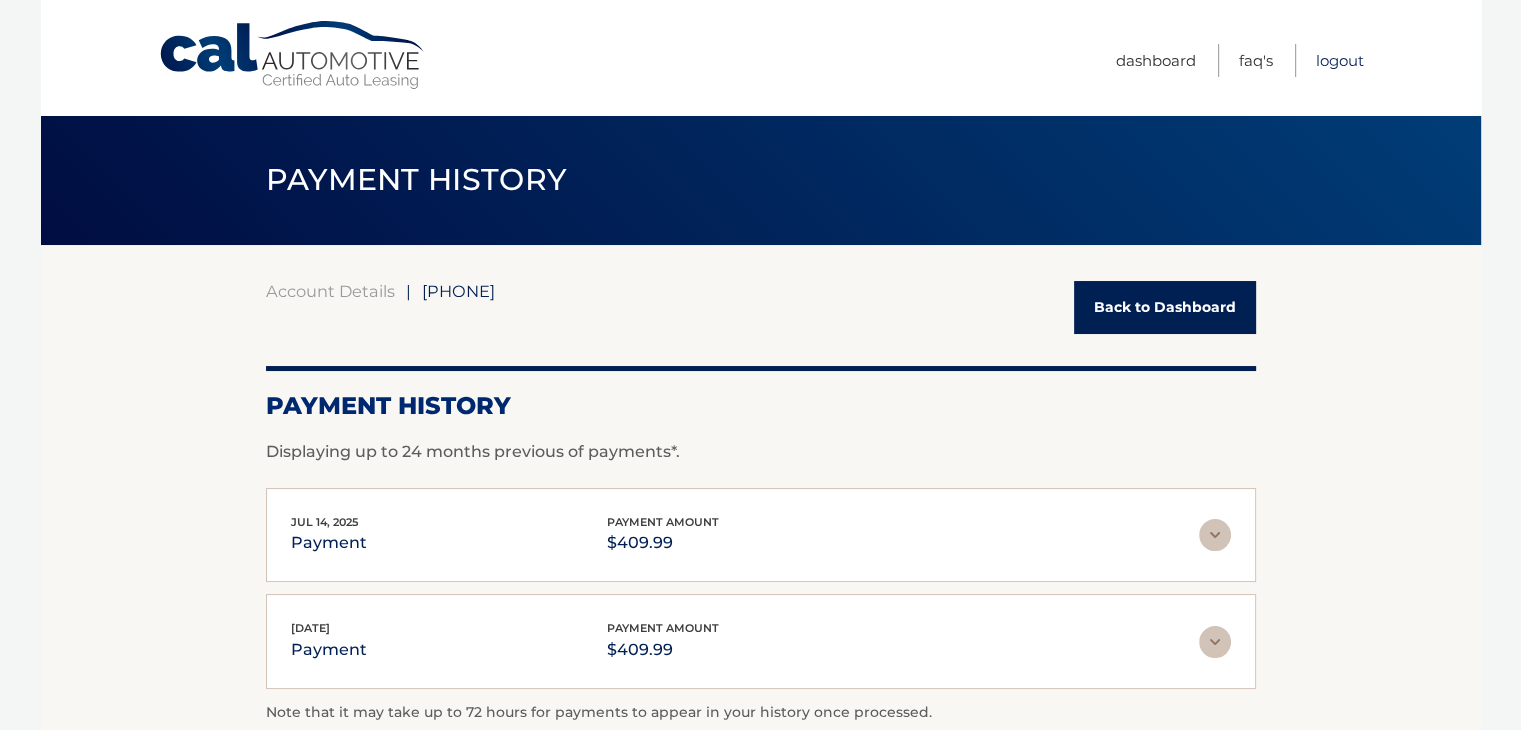 click on "Logout" at bounding box center [1340, 60] 